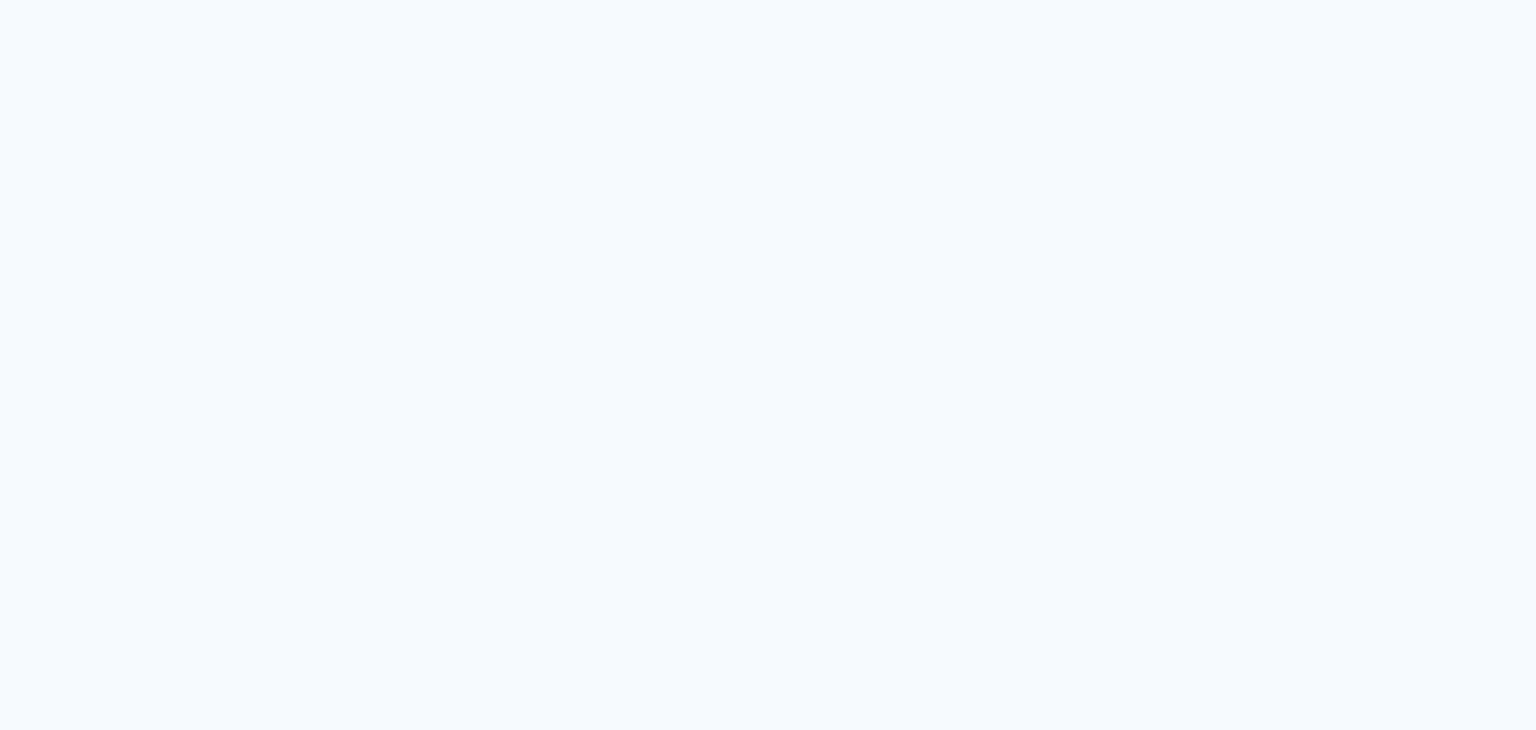 scroll, scrollTop: 0, scrollLeft: 0, axis: both 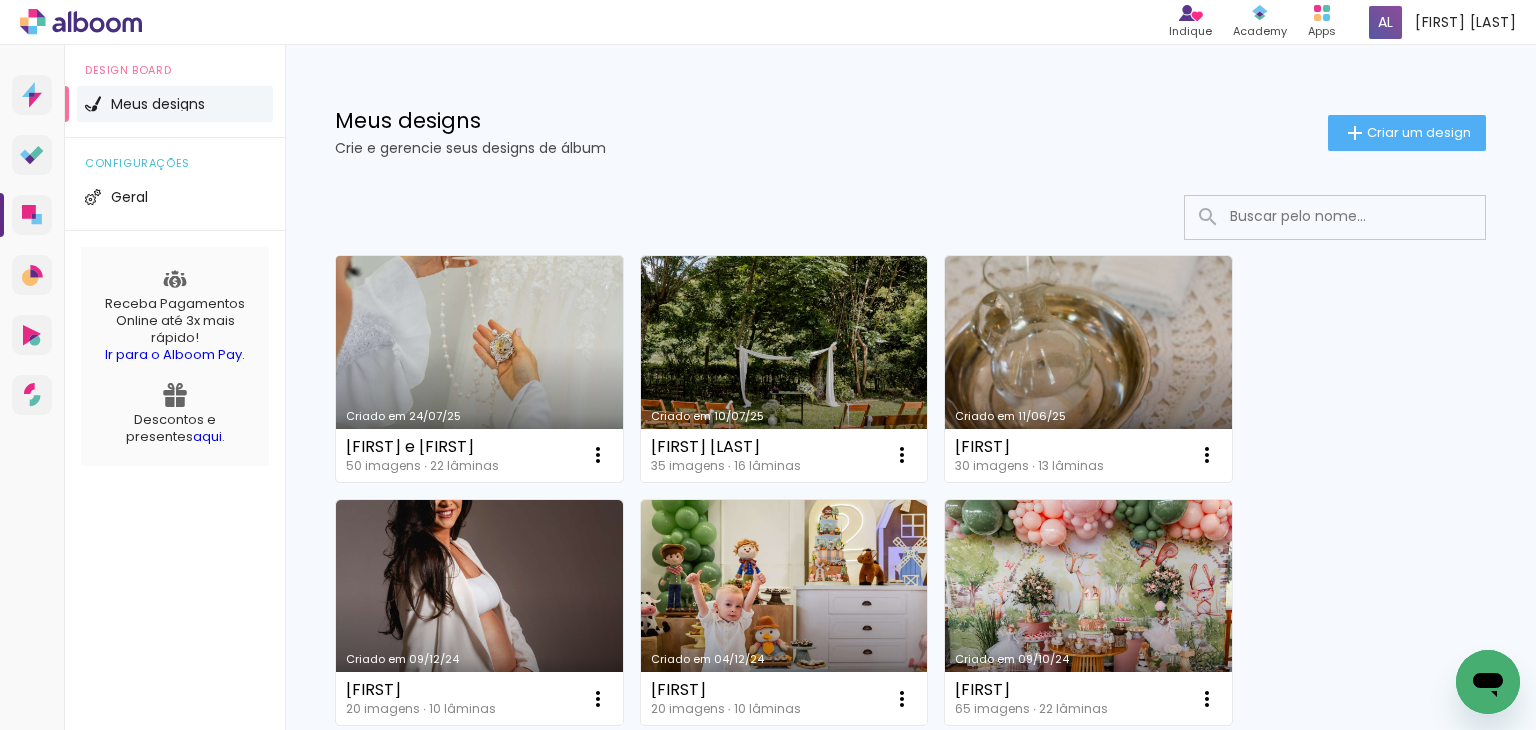 click on "Criado em 24/07/25" at bounding box center (479, 369) 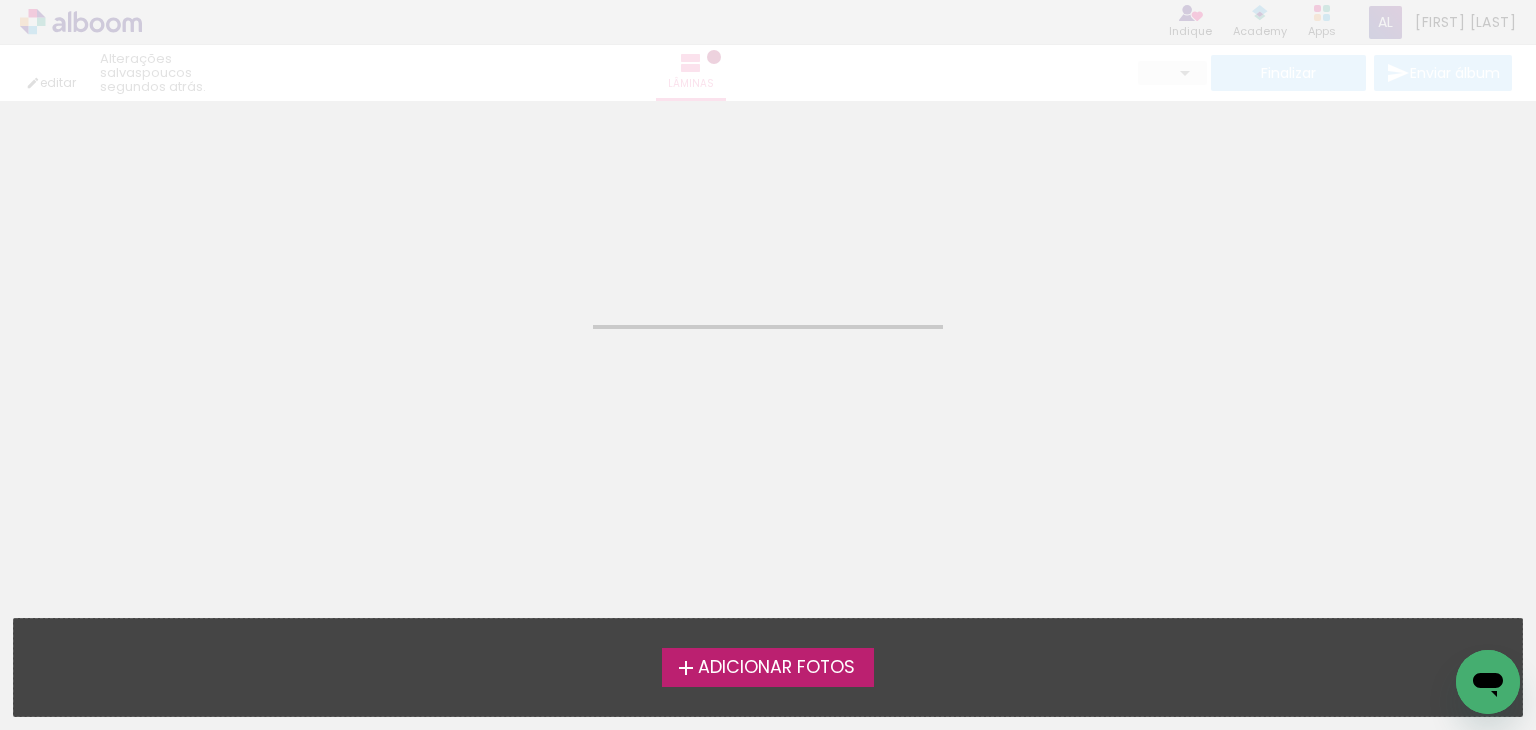 click on "Confirmar Cancelar" 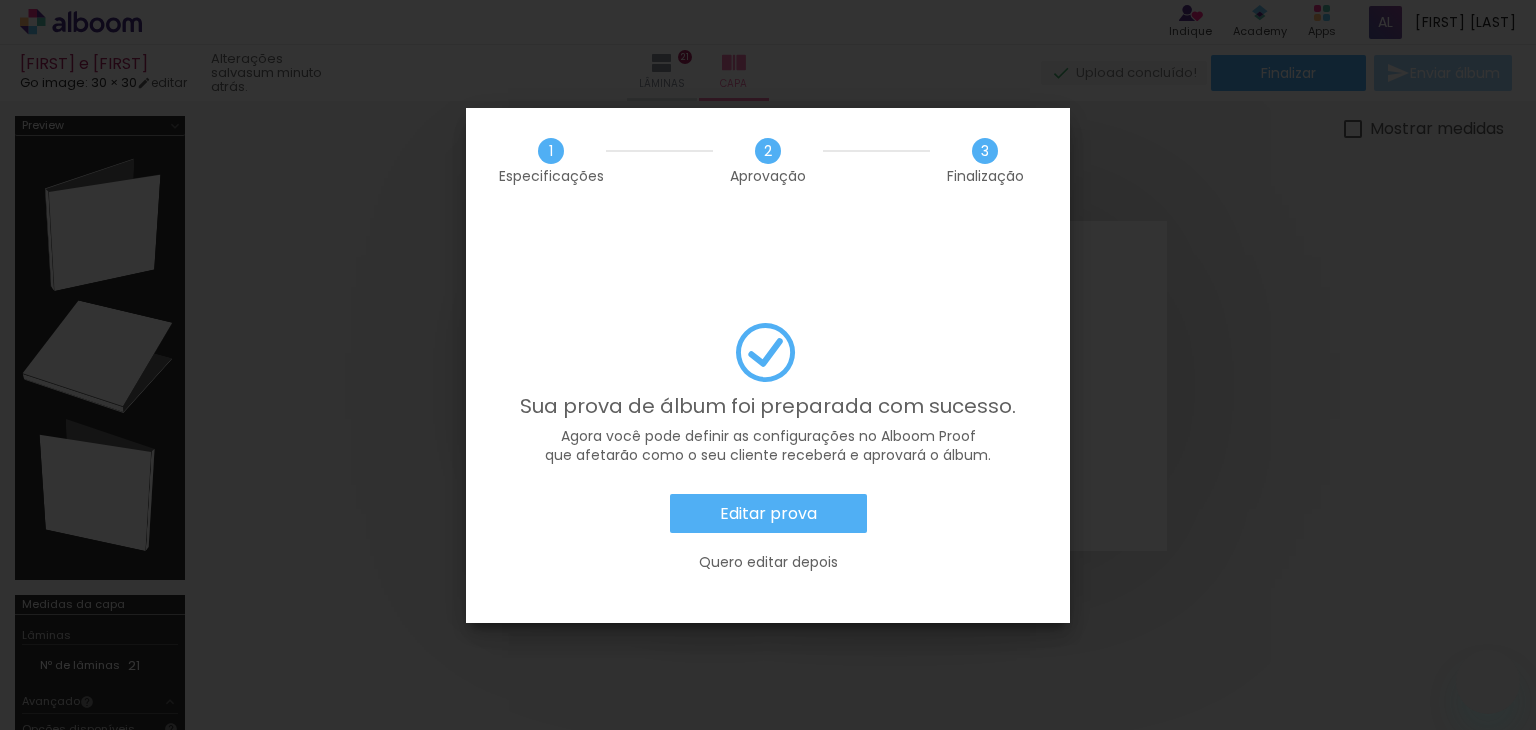 scroll, scrollTop: 0, scrollLeft: 0, axis: both 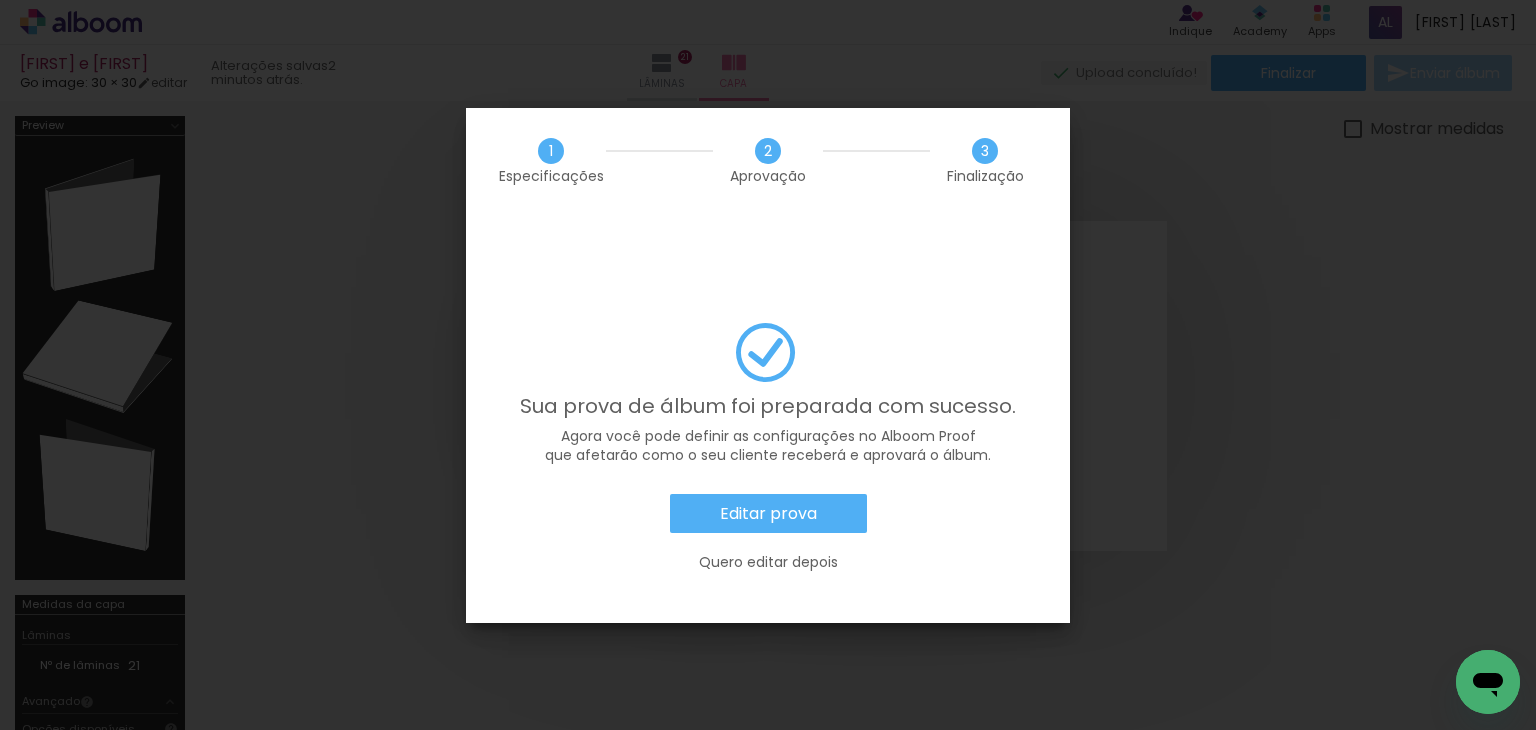 click on "Editar prova" at bounding box center (0, 0) 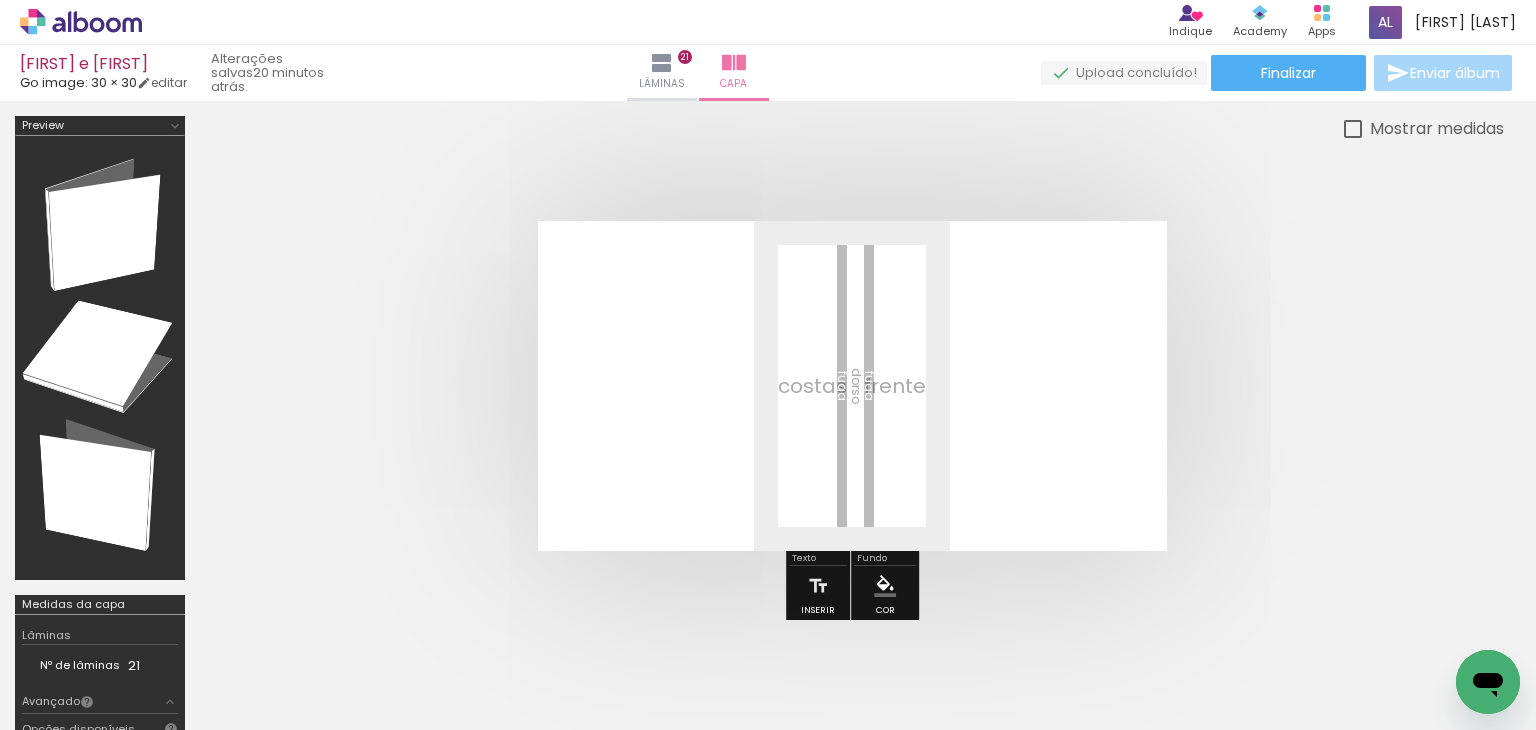 scroll, scrollTop: 0, scrollLeft: 0, axis: both 